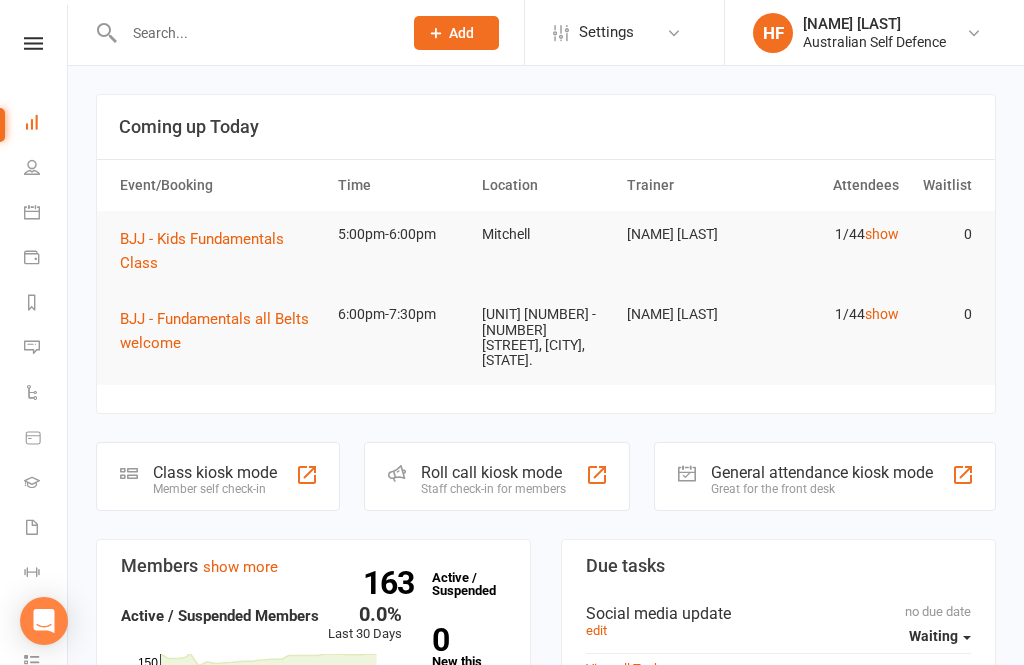 scroll, scrollTop: 0, scrollLeft: 0, axis: both 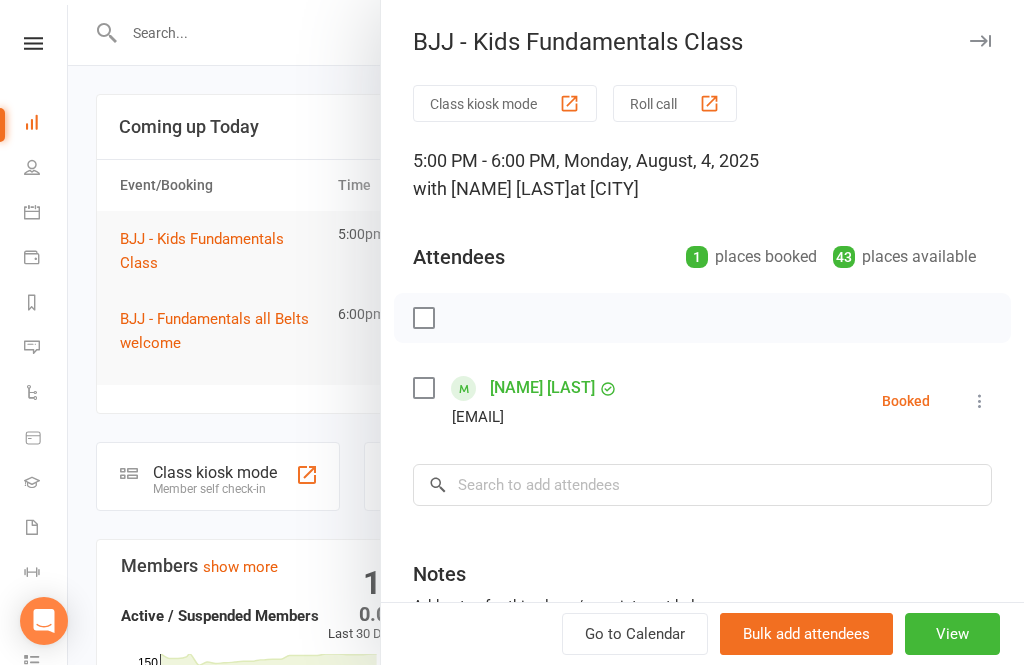 click on "View" at bounding box center [952, 634] 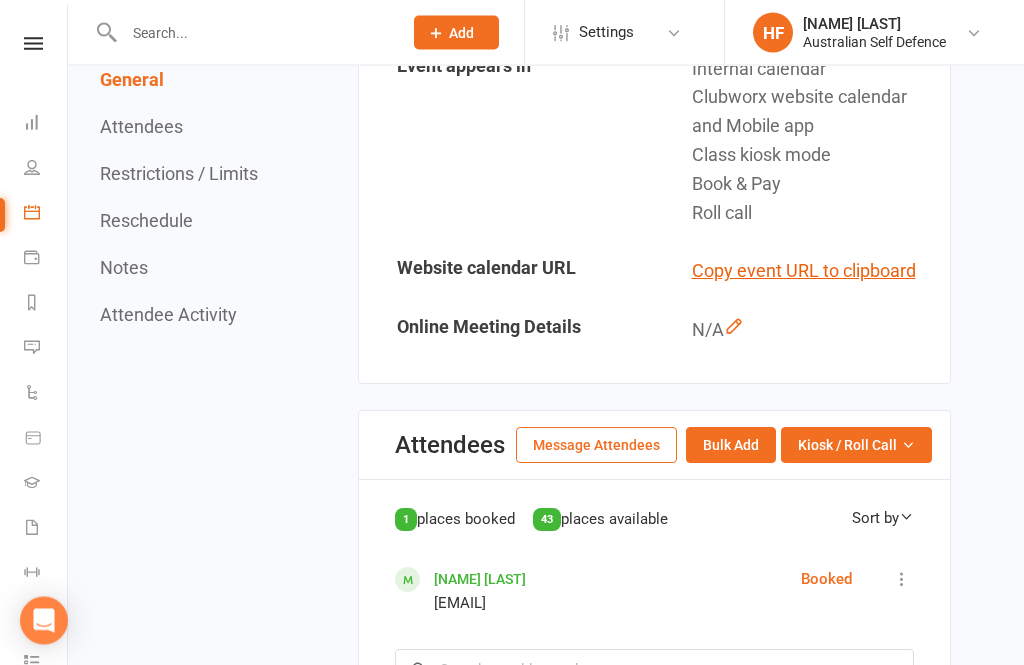 click on "Kiosk / Roll Call" at bounding box center [856, 446] 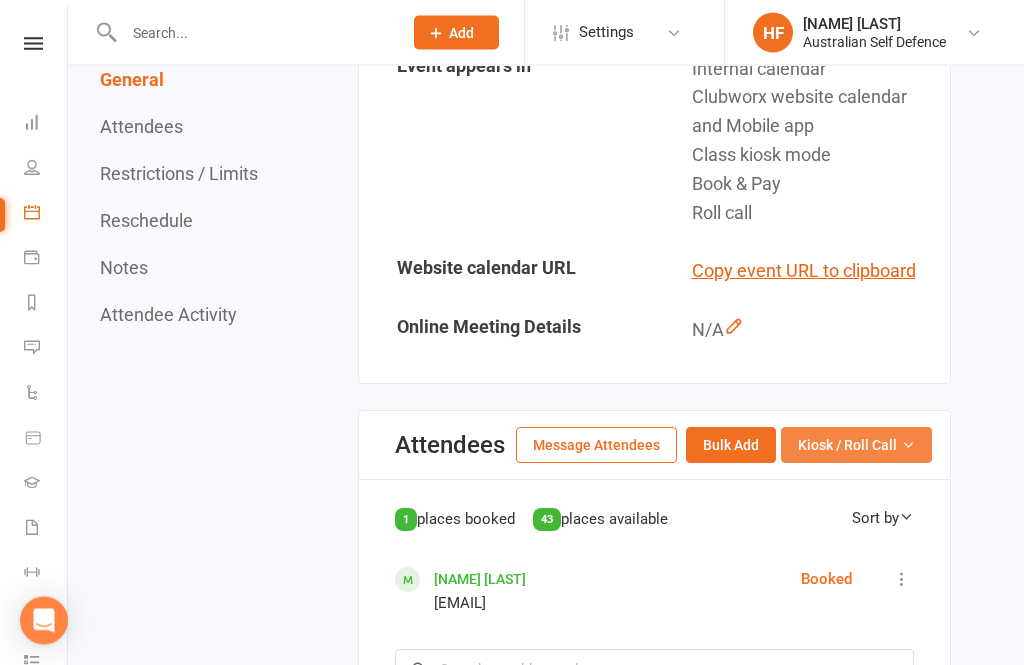 scroll, scrollTop: 682, scrollLeft: 0, axis: vertical 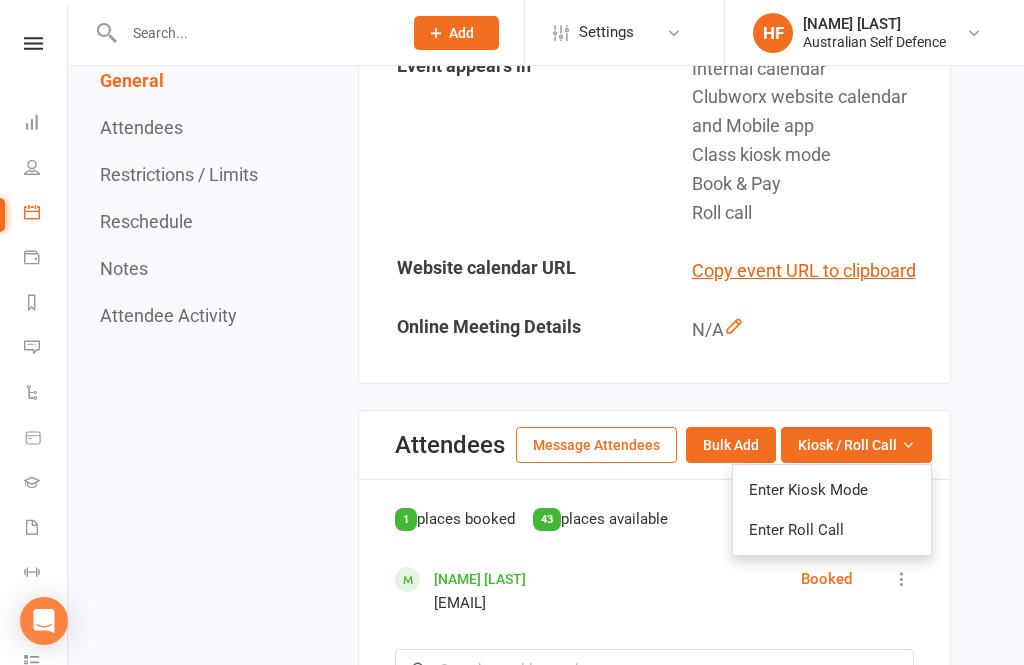 click on "Enter Kiosk Mode" at bounding box center (832, 490) 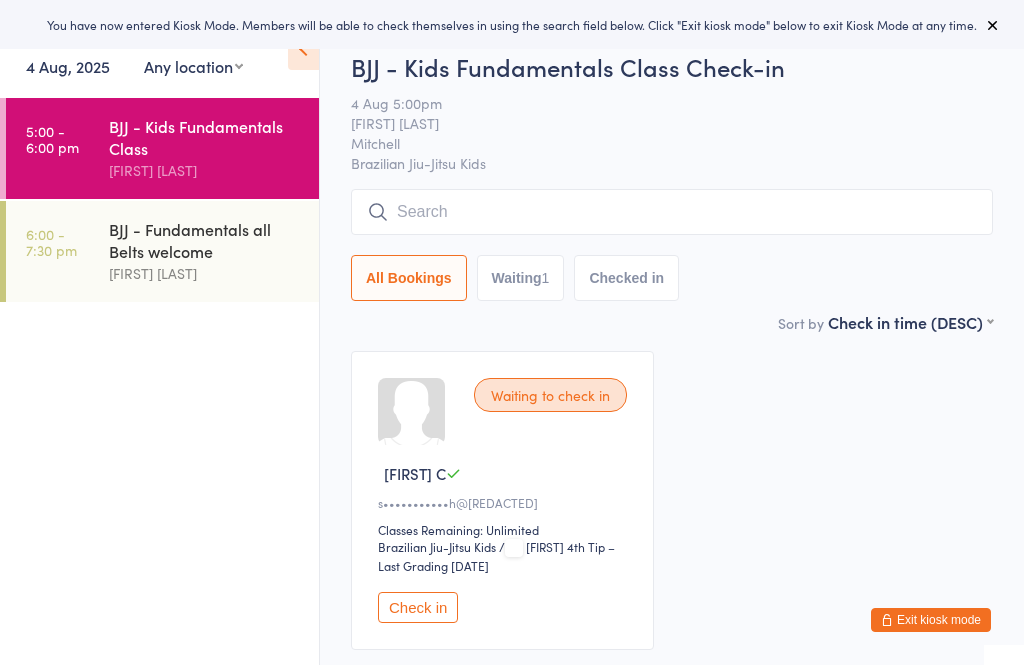 scroll, scrollTop: 0, scrollLeft: 0, axis: both 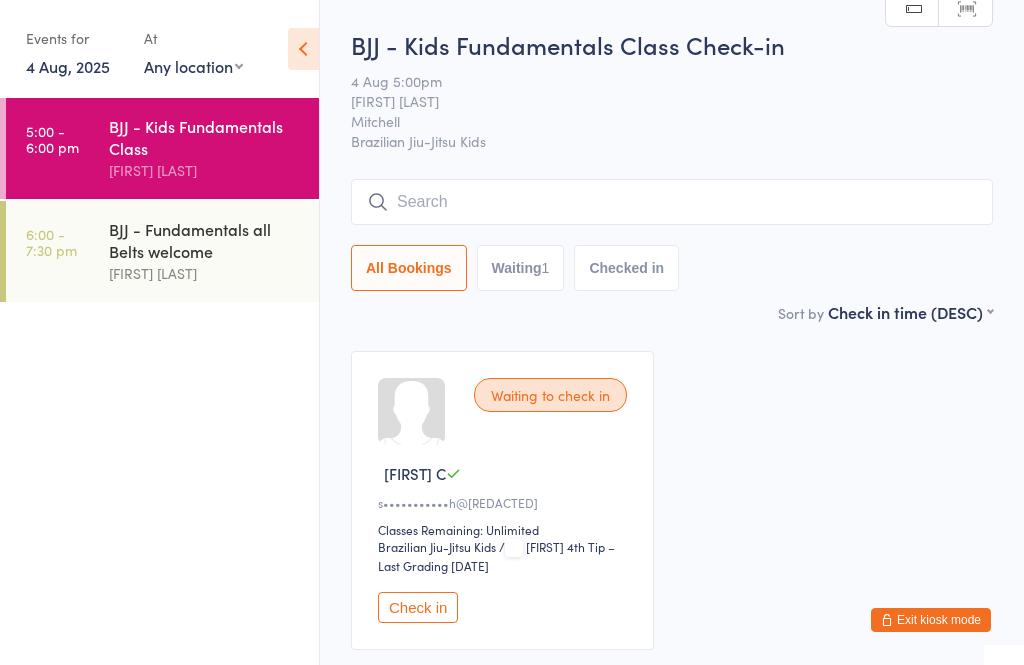 click at bounding box center [672, 202] 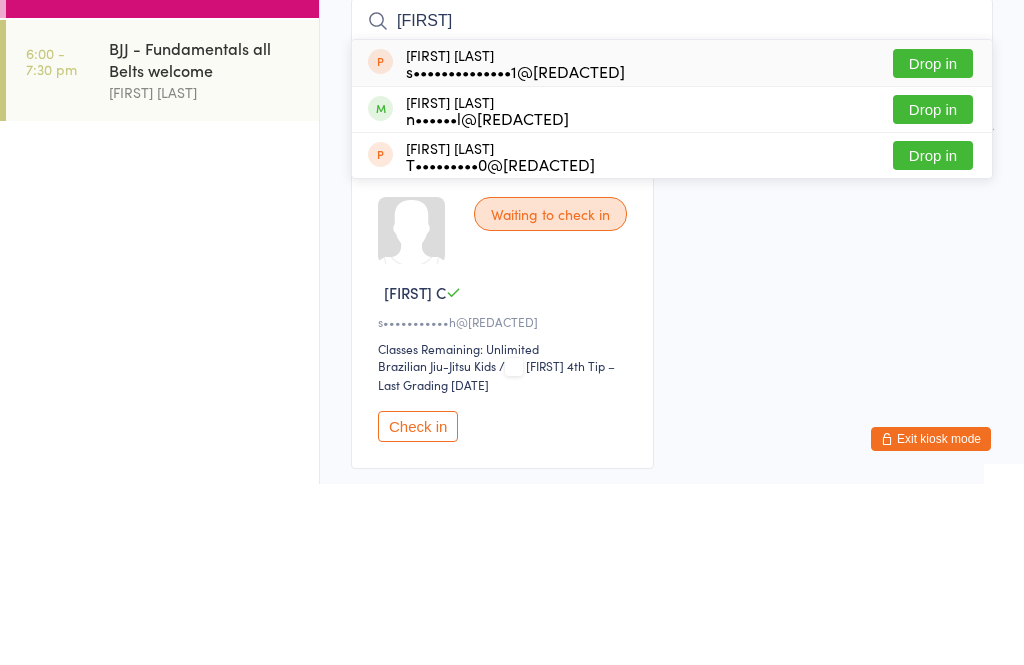 type on "[FIRST]" 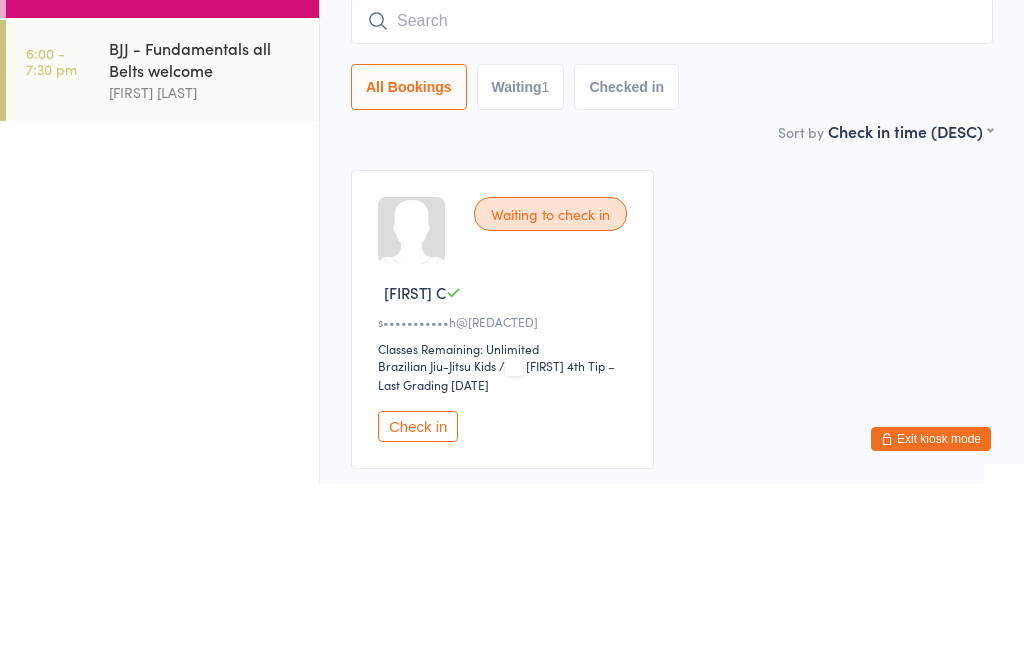 scroll, scrollTop: 137, scrollLeft: 0, axis: vertical 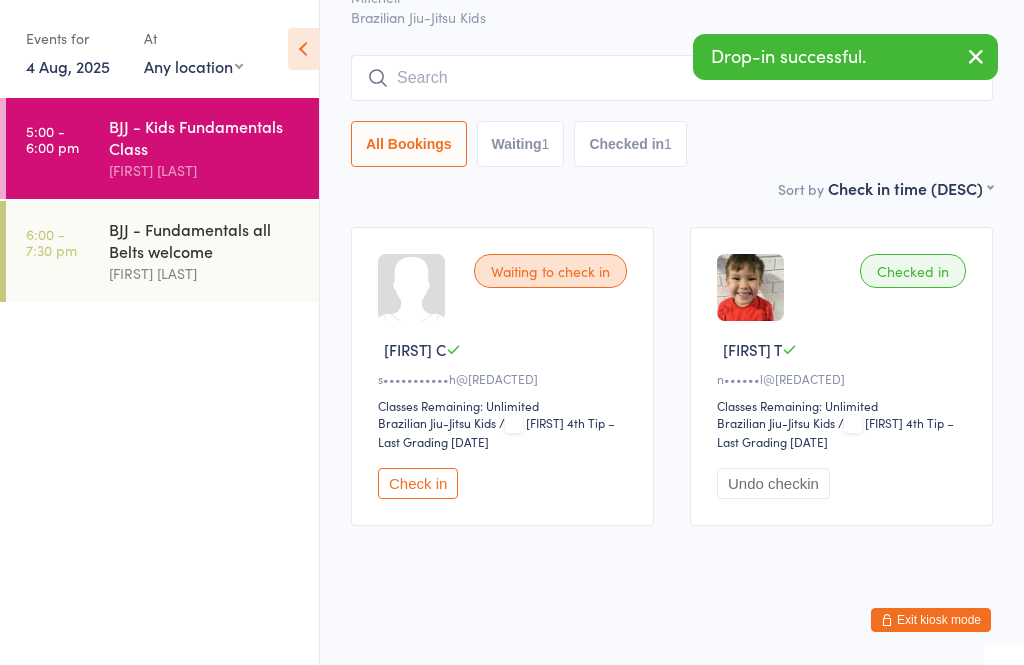 click at bounding box center (672, 78) 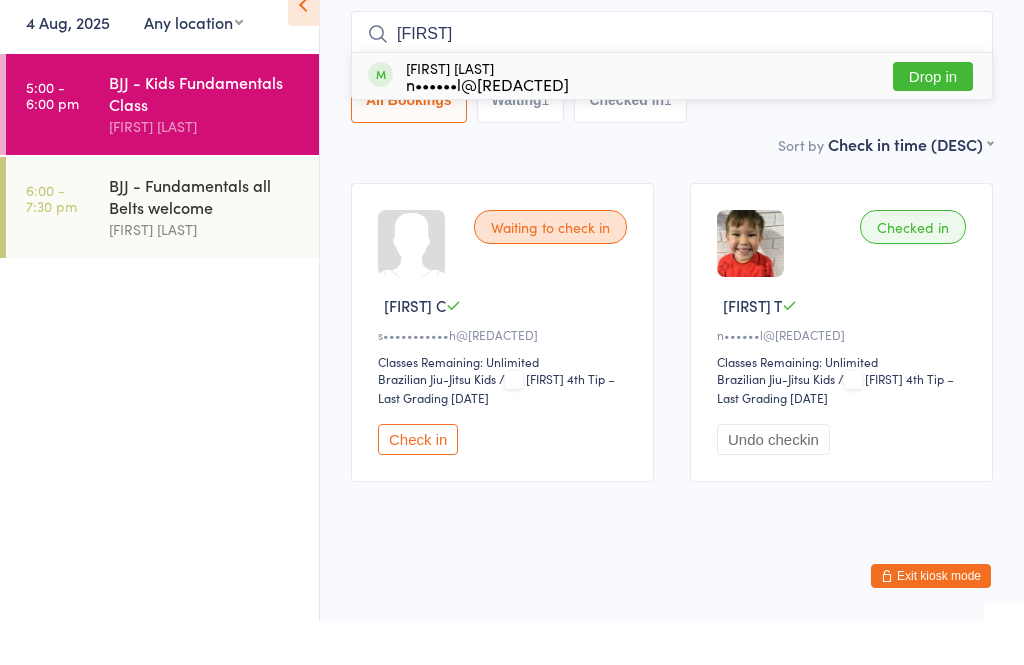type on "[FIRST]" 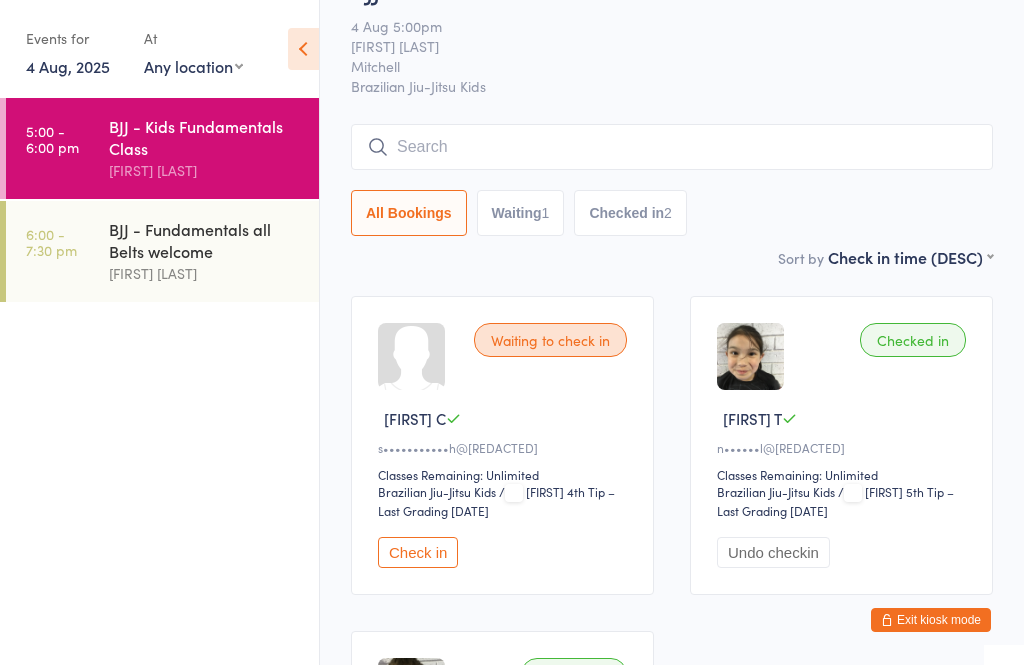 scroll, scrollTop: 0, scrollLeft: 0, axis: both 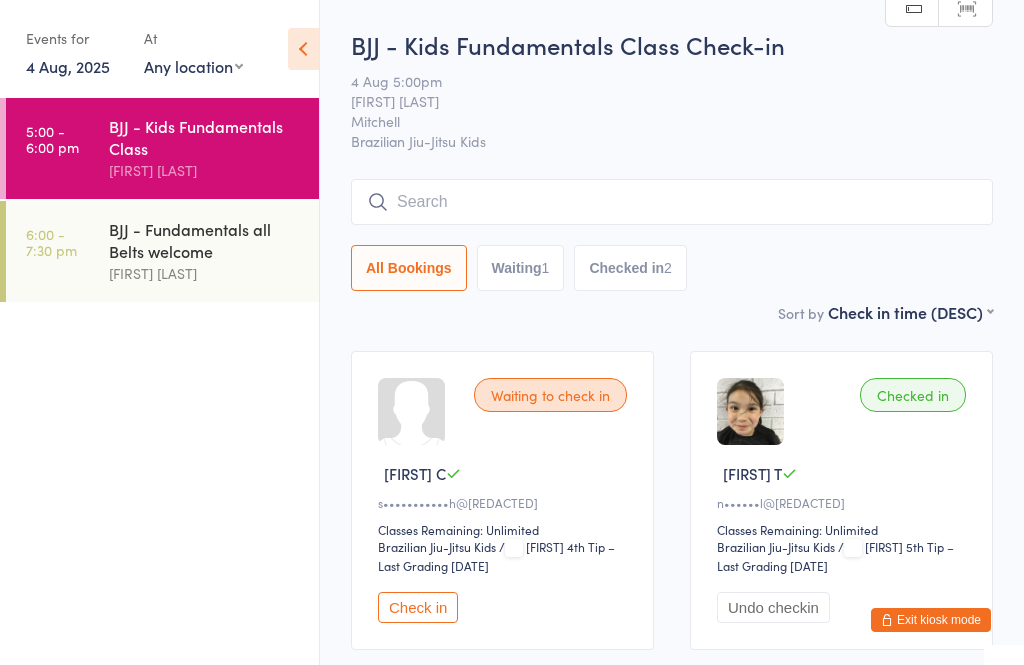 click on "5:00 - 6:00 pm BJJ - Kids Fundamentals Class [FIRST] [LAST] 6:00 - 7:30 pm BJJ - Fundamentals all Belts welcome [FIRST] [LAST]" at bounding box center (159, 381) 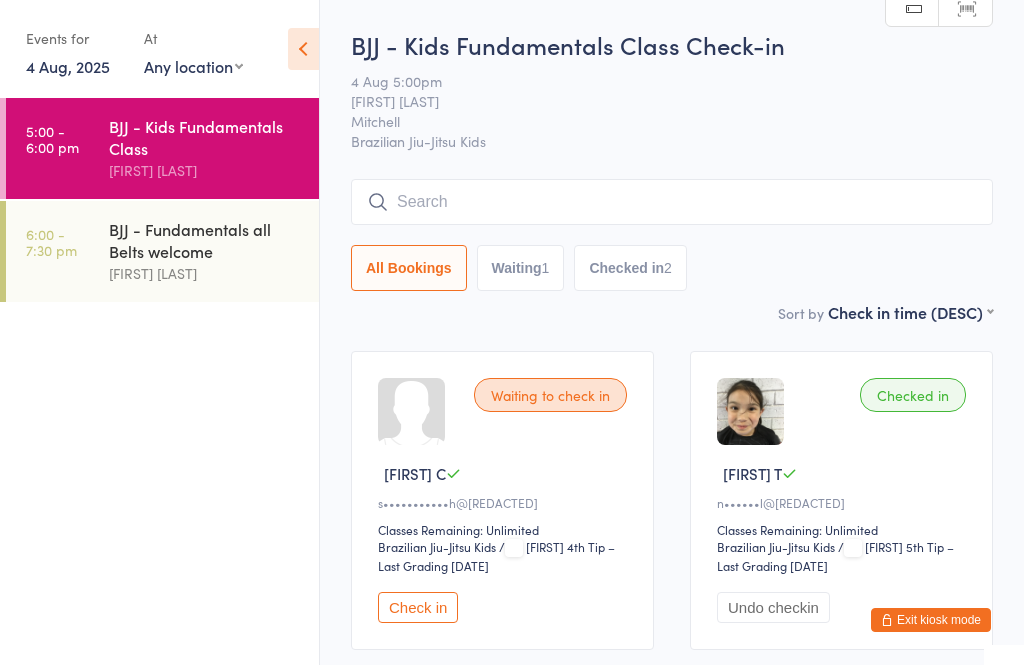 click on "5:00 - 6:00 pm BJJ - Kids Fundamentals Class [FIRST] [LAST] 6:00 - 7:30 pm BJJ - Fundamentals all Belts welcome [FIRST] [LAST]" at bounding box center (159, 381) 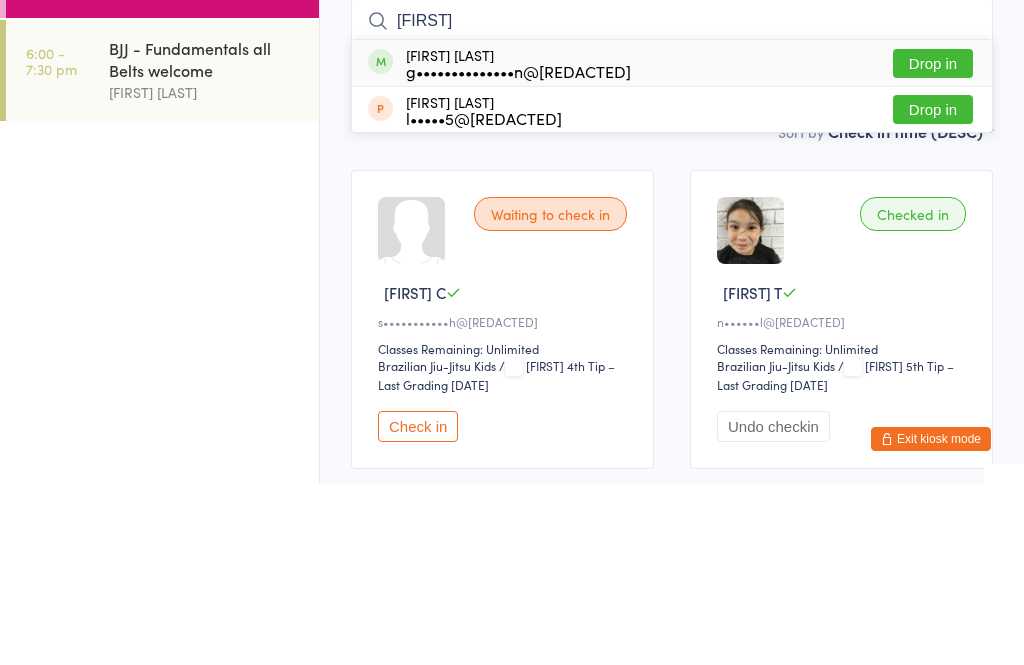 type on "[FIRST]" 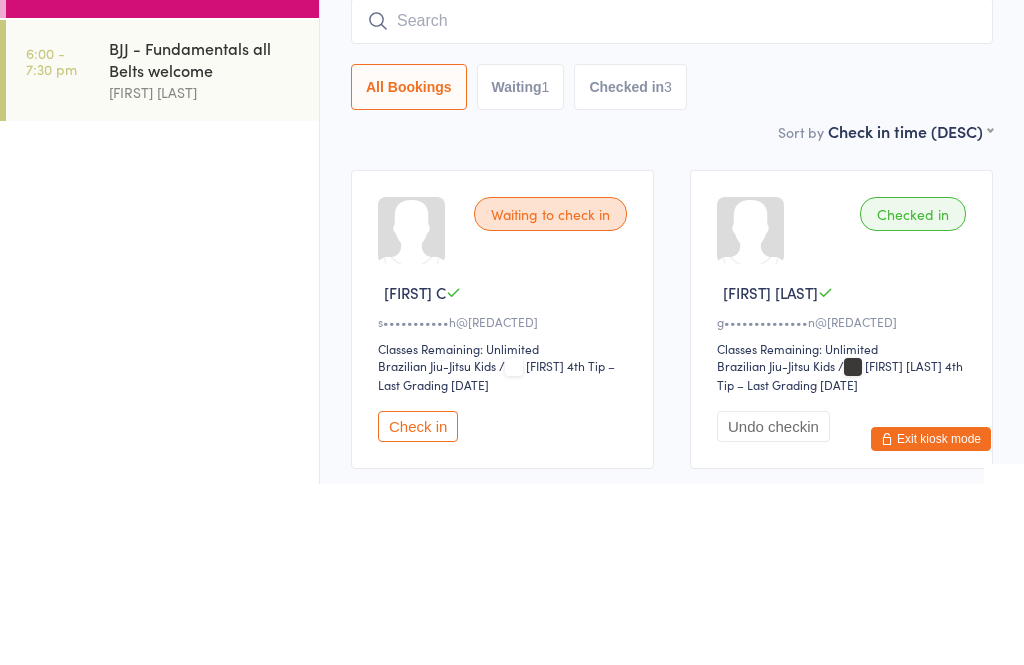 scroll, scrollTop: 181, scrollLeft: 0, axis: vertical 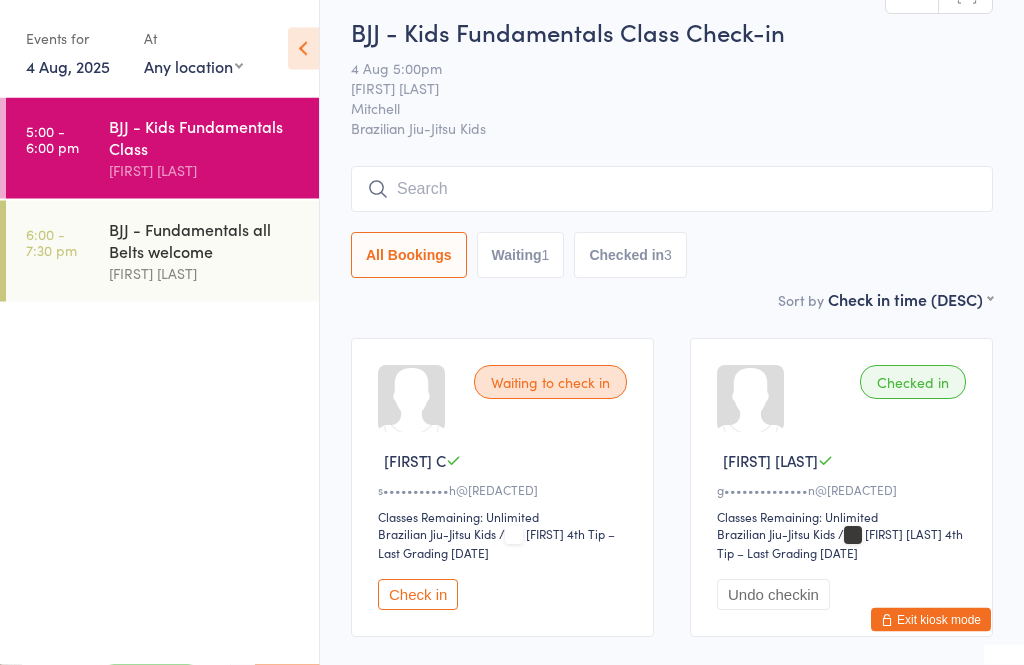 click at bounding box center [672, 190] 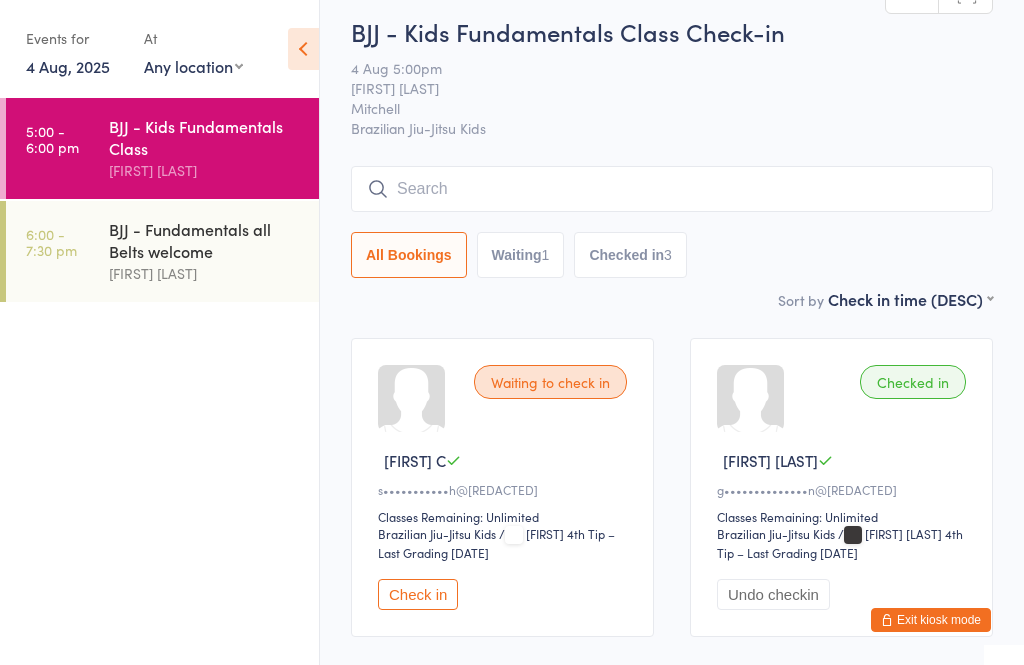 scroll, scrollTop: 12, scrollLeft: 0, axis: vertical 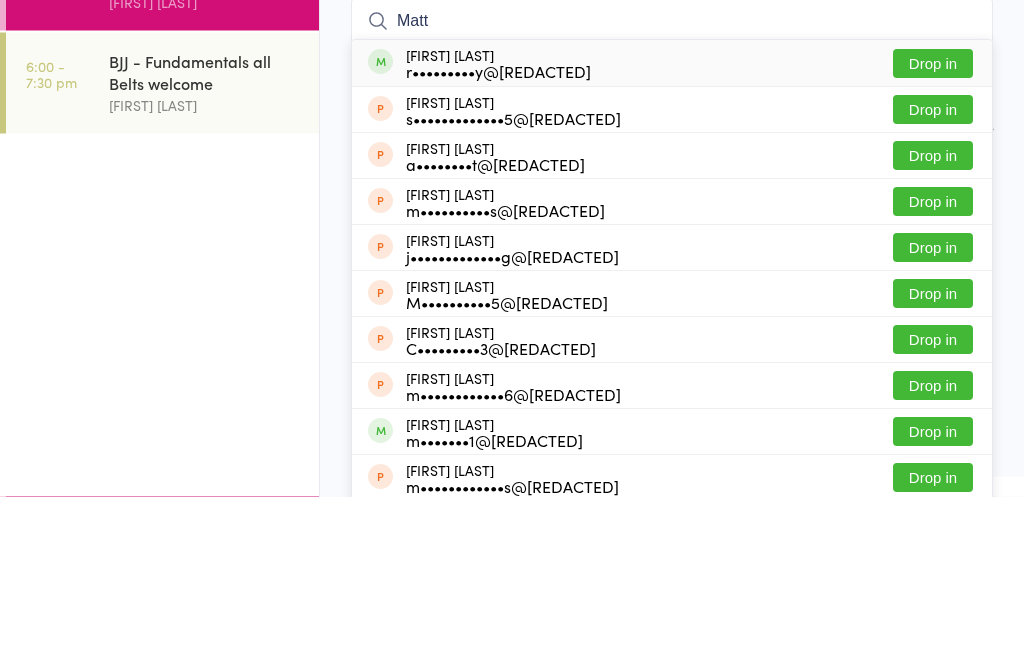 type on "Matt" 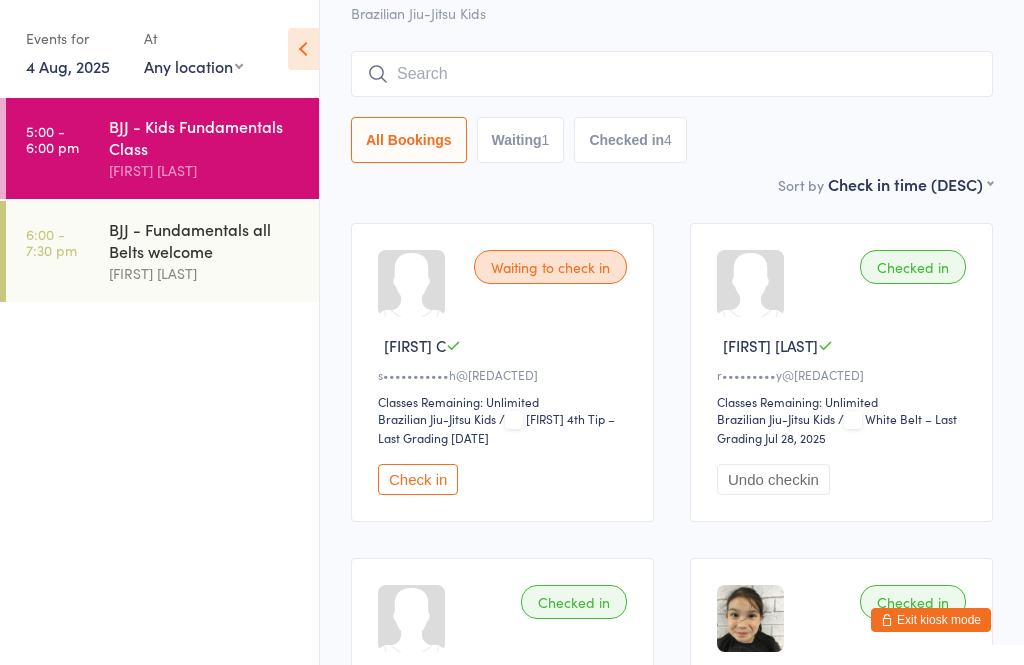 scroll, scrollTop: 0, scrollLeft: 0, axis: both 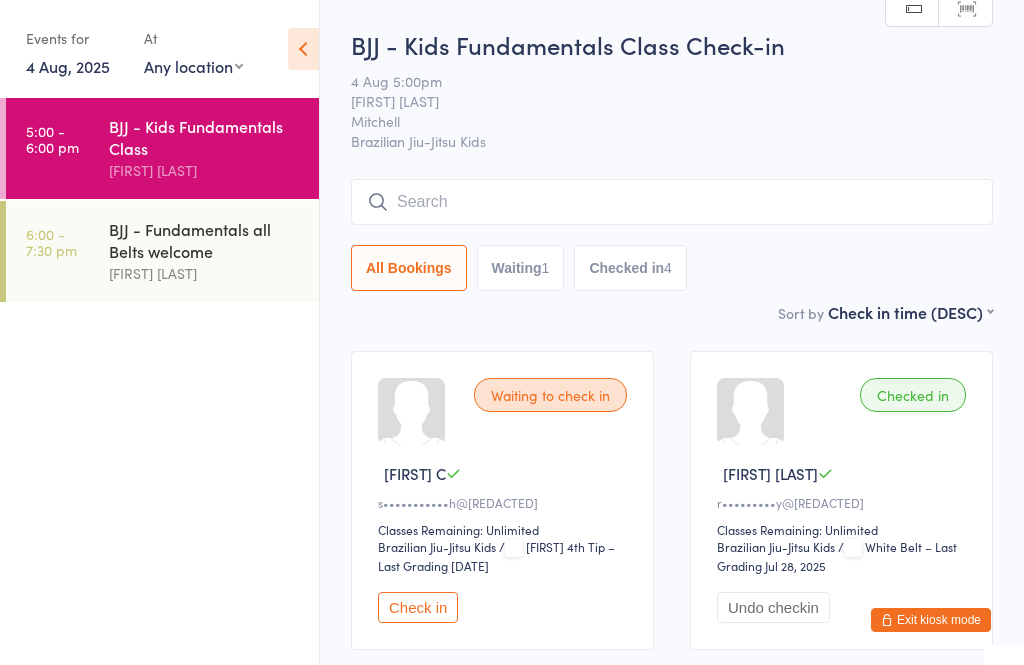 click at bounding box center (672, 202) 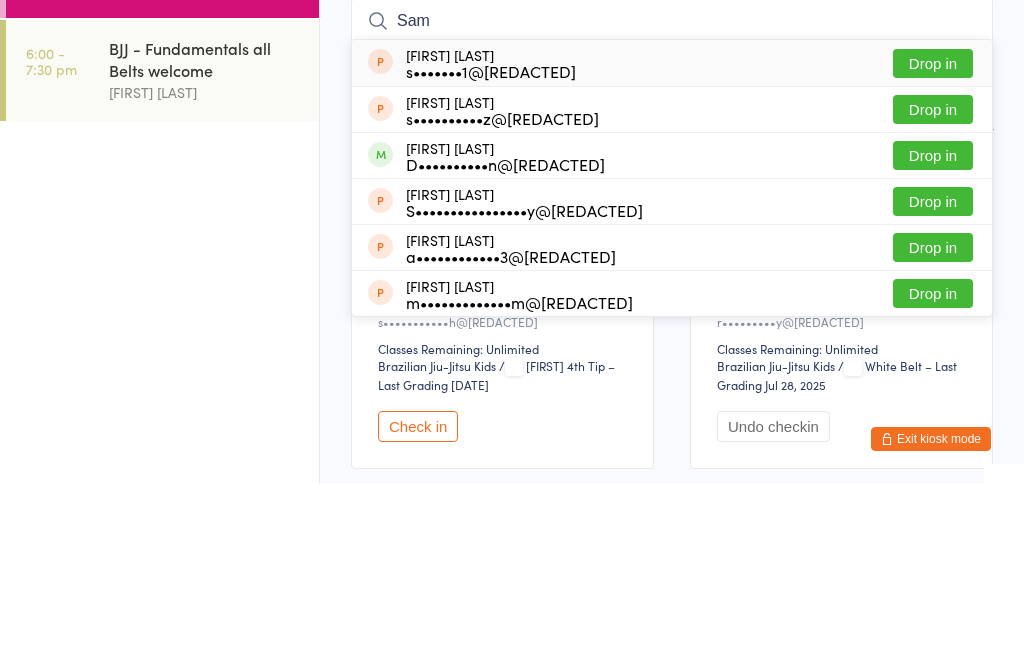 type on "Sam" 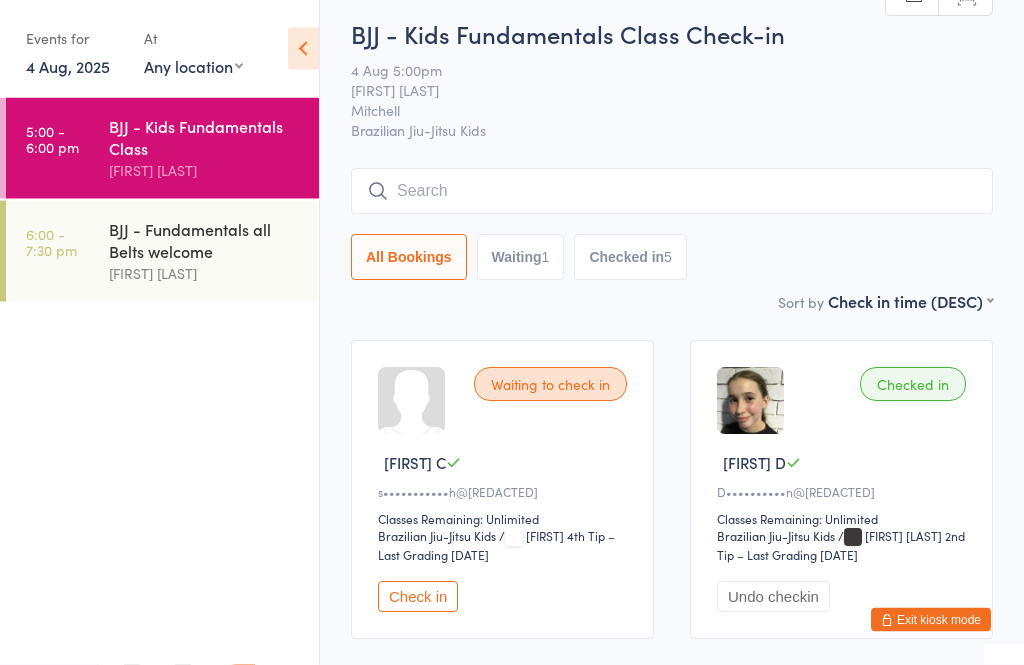 scroll, scrollTop: 0, scrollLeft: 0, axis: both 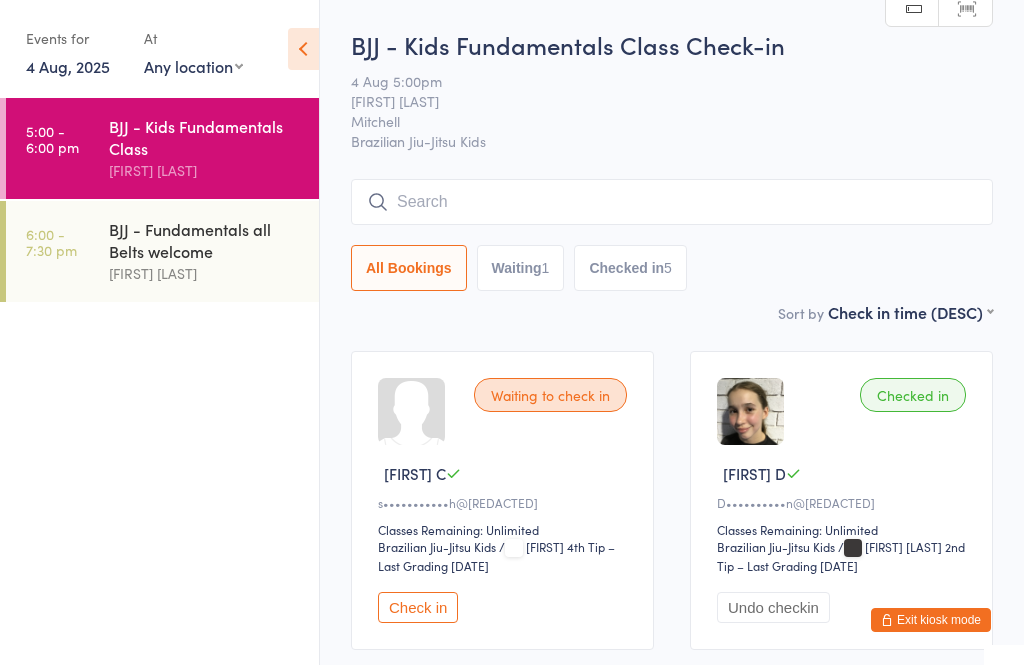 click on "Check in" at bounding box center [418, 607] 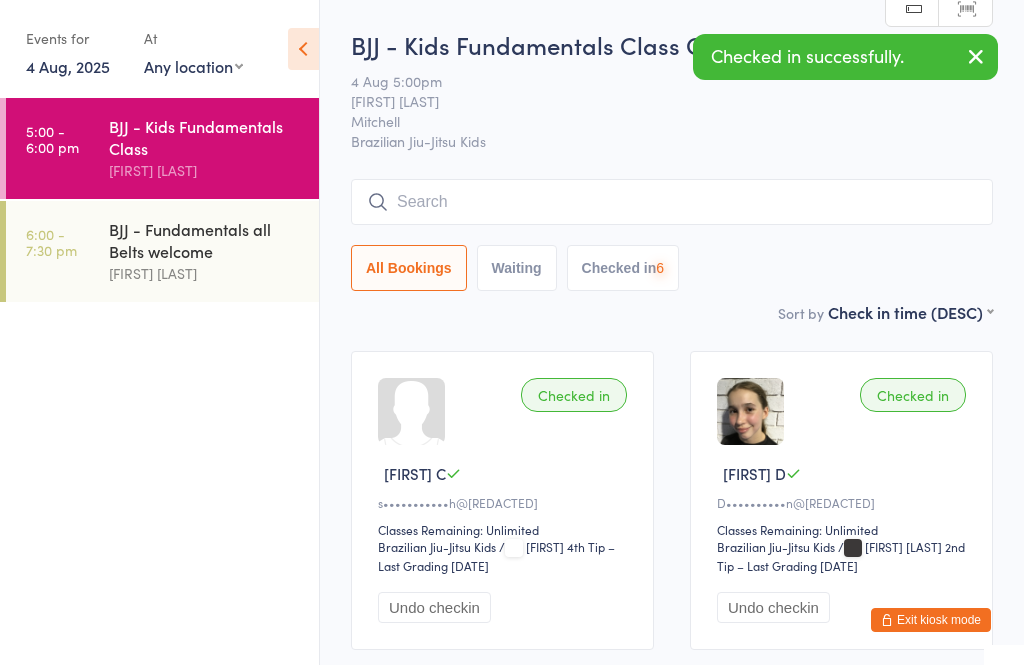 click at bounding box center [672, 202] 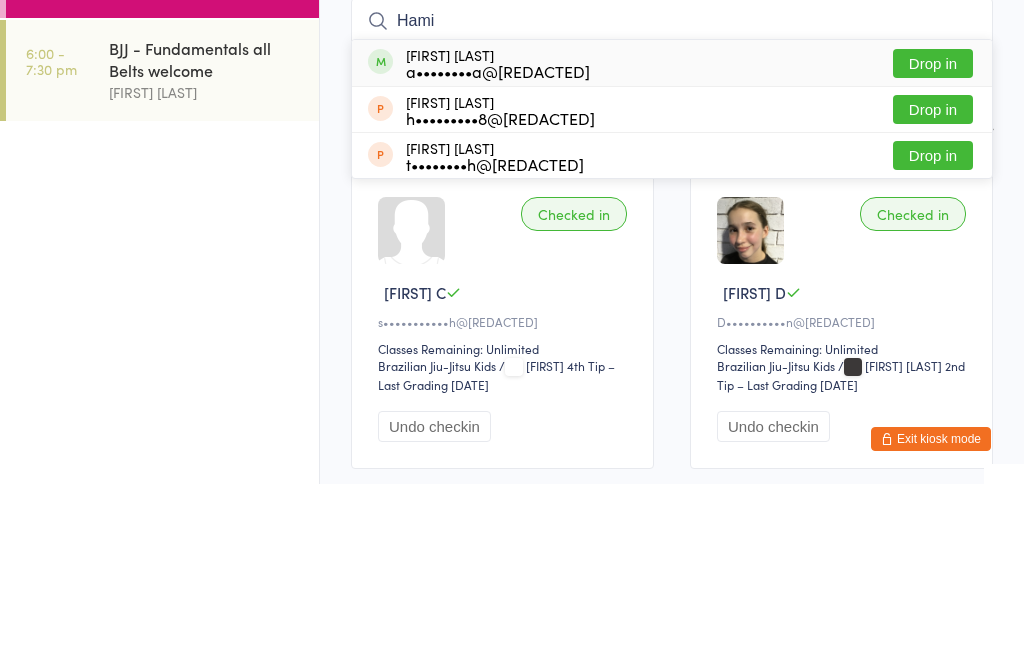 type on "Hami" 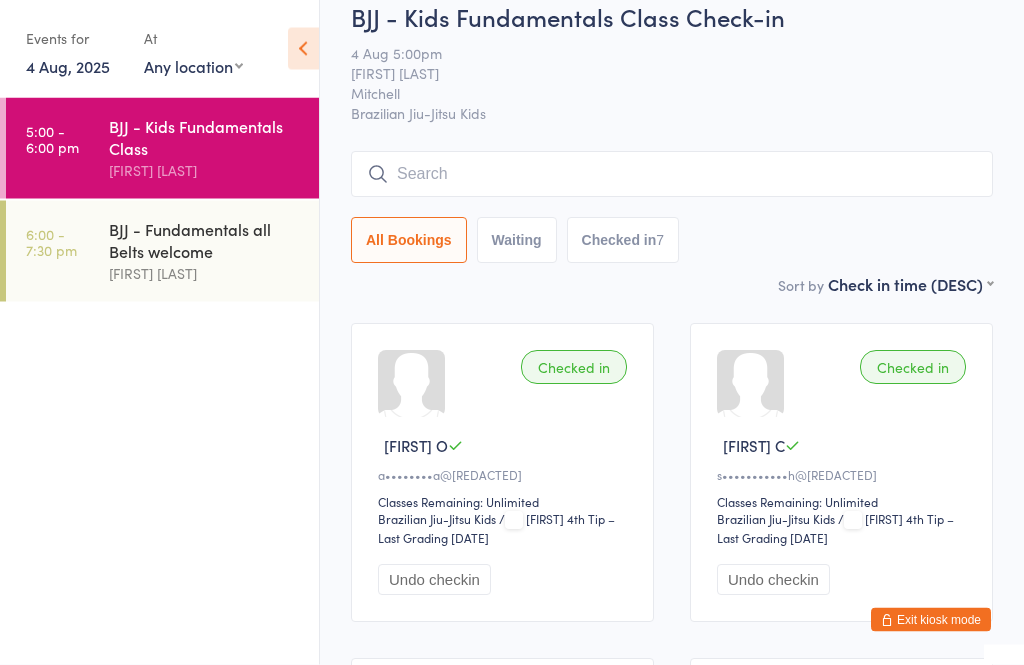 scroll, scrollTop: 0, scrollLeft: 0, axis: both 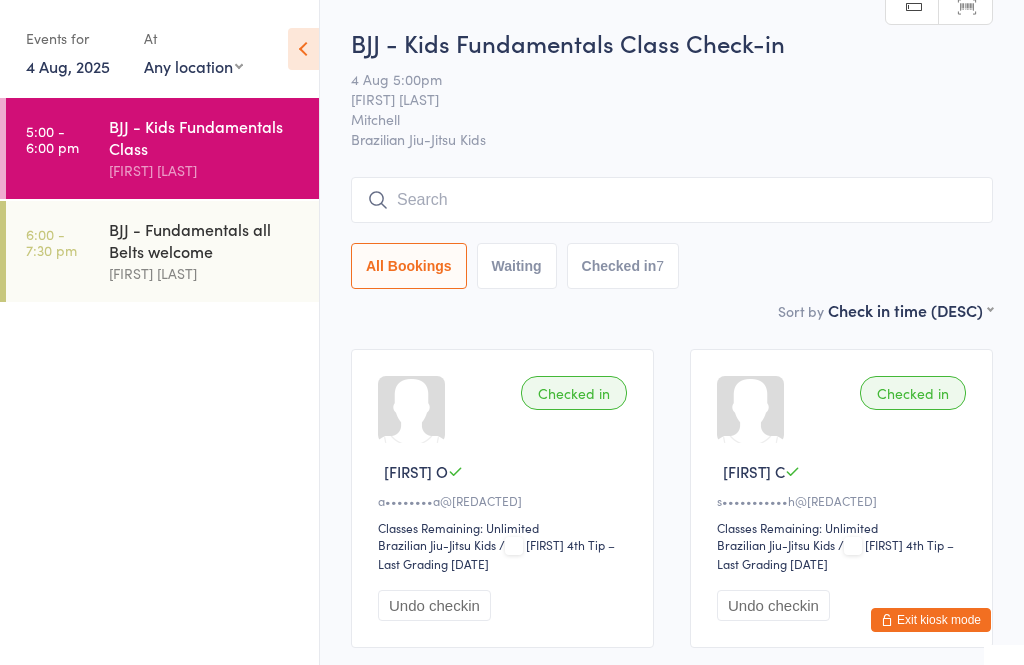 click at bounding box center [672, 200] 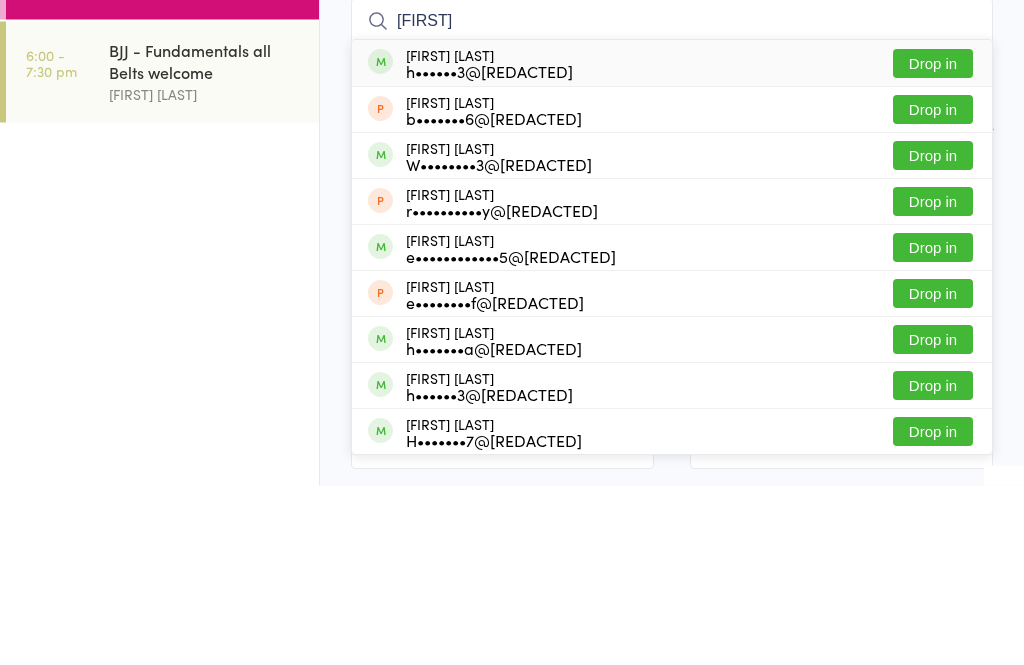 type on "[FIRST]" 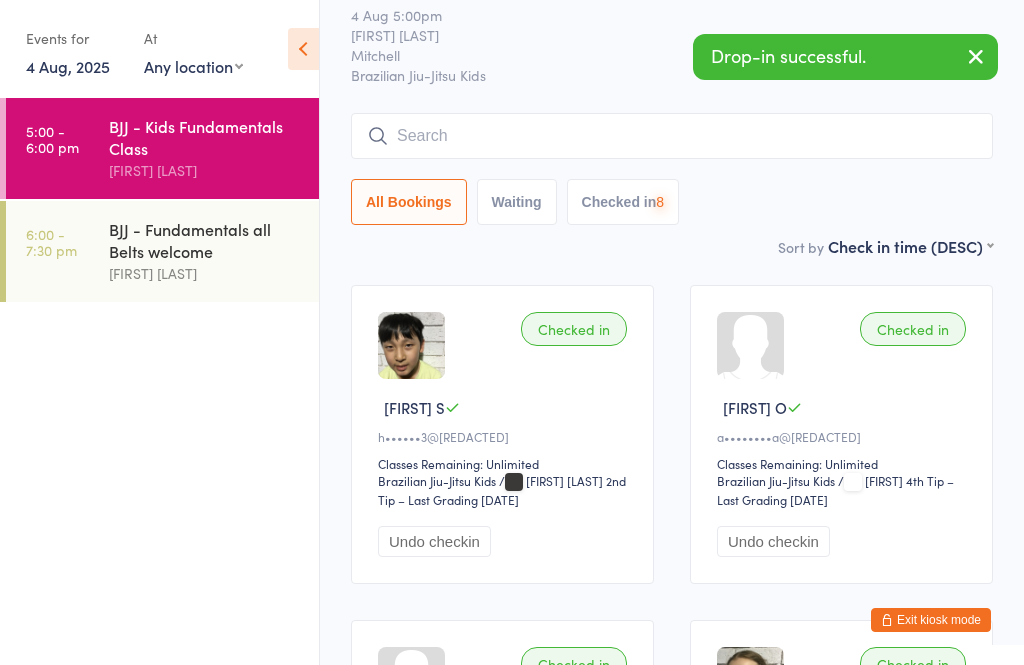 click at bounding box center [672, 136] 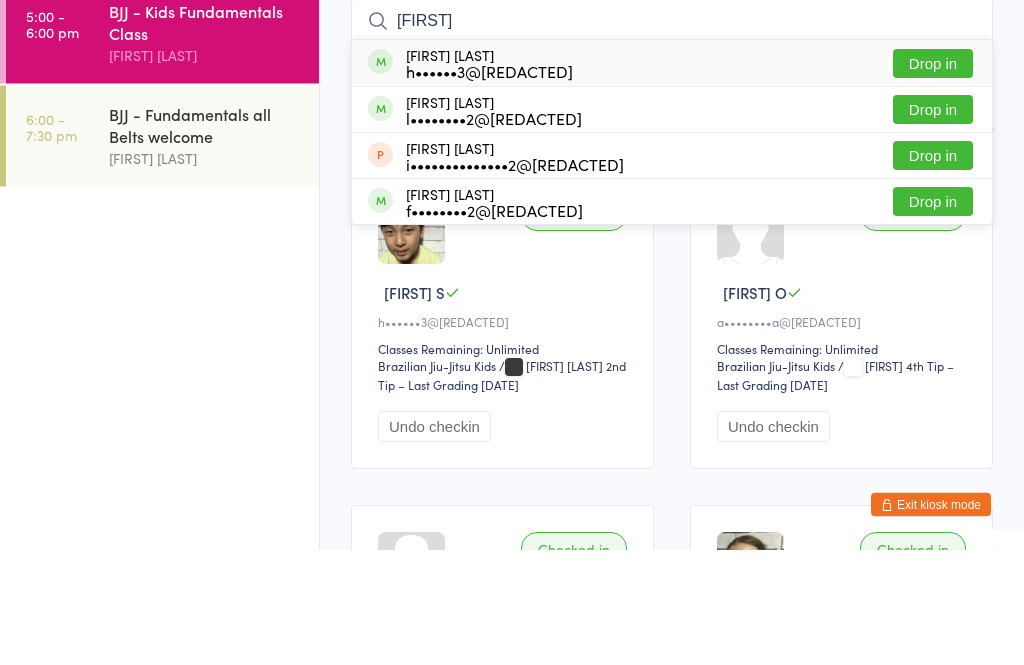 type on "[FIRST]" 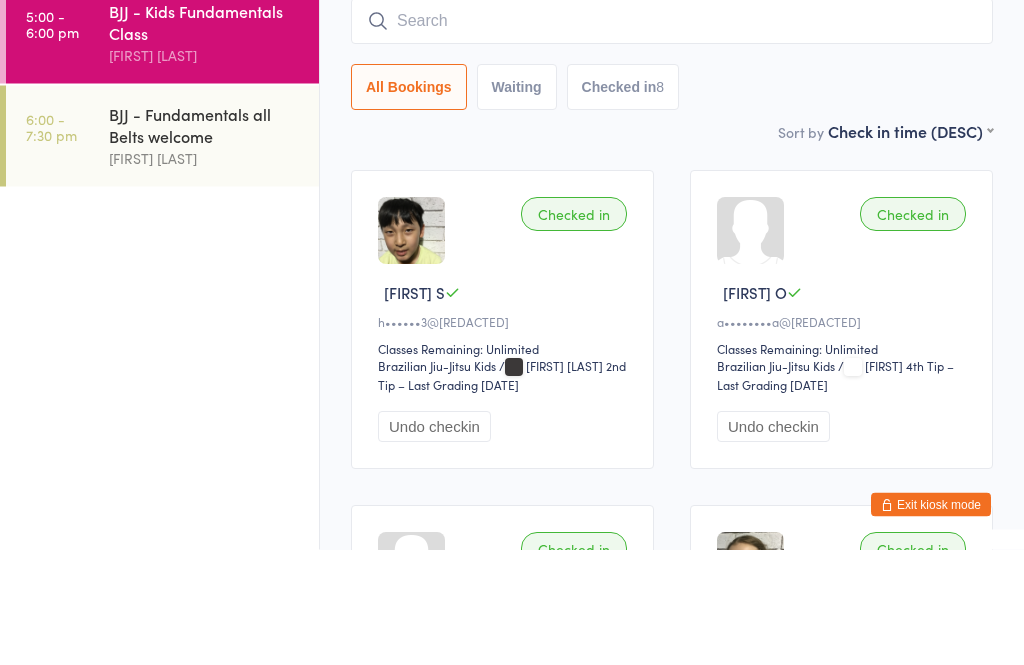type on "8" 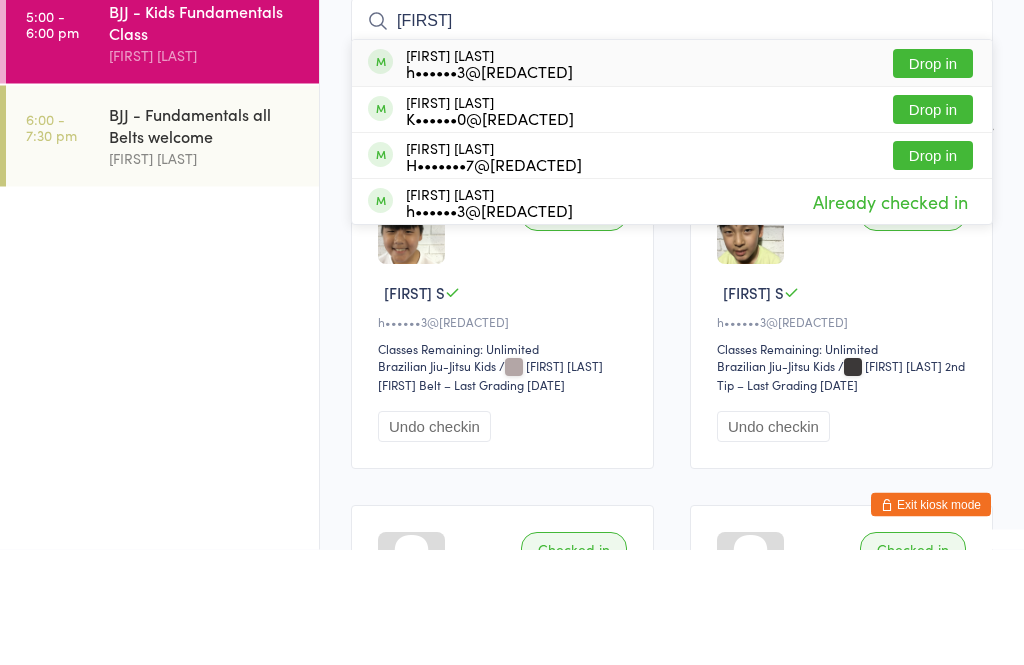 type on "[FIRST]" 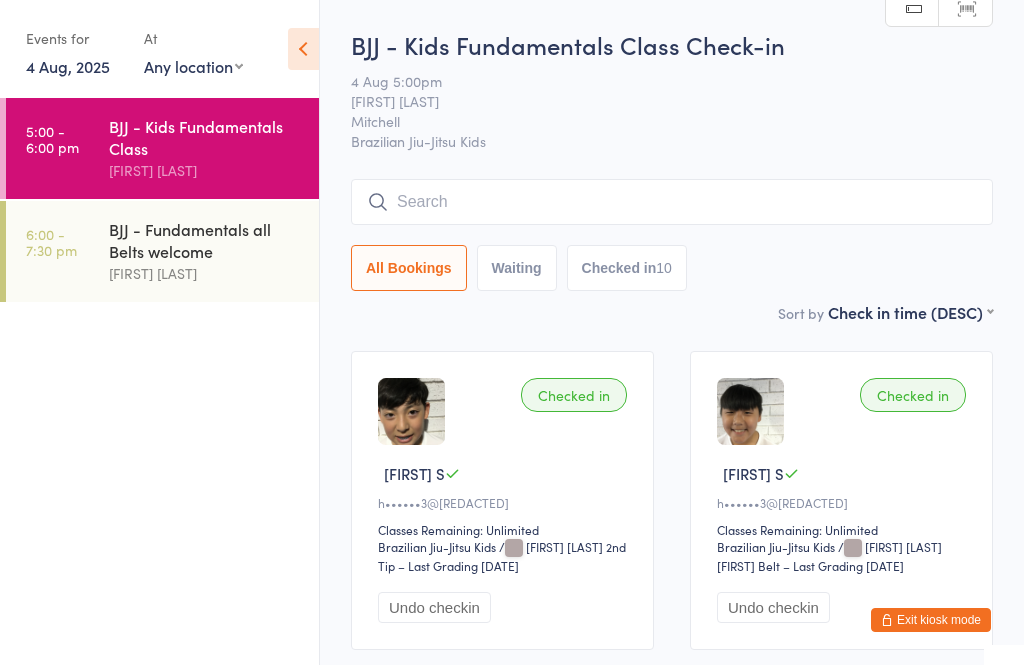 scroll, scrollTop: 15, scrollLeft: 0, axis: vertical 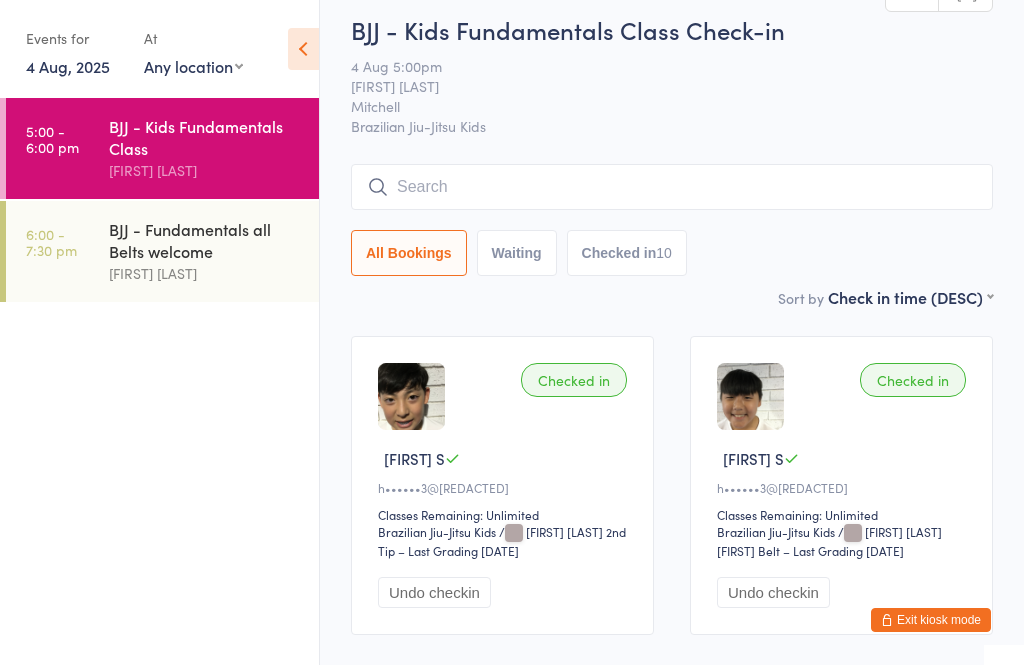 click at bounding box center (672, 187) 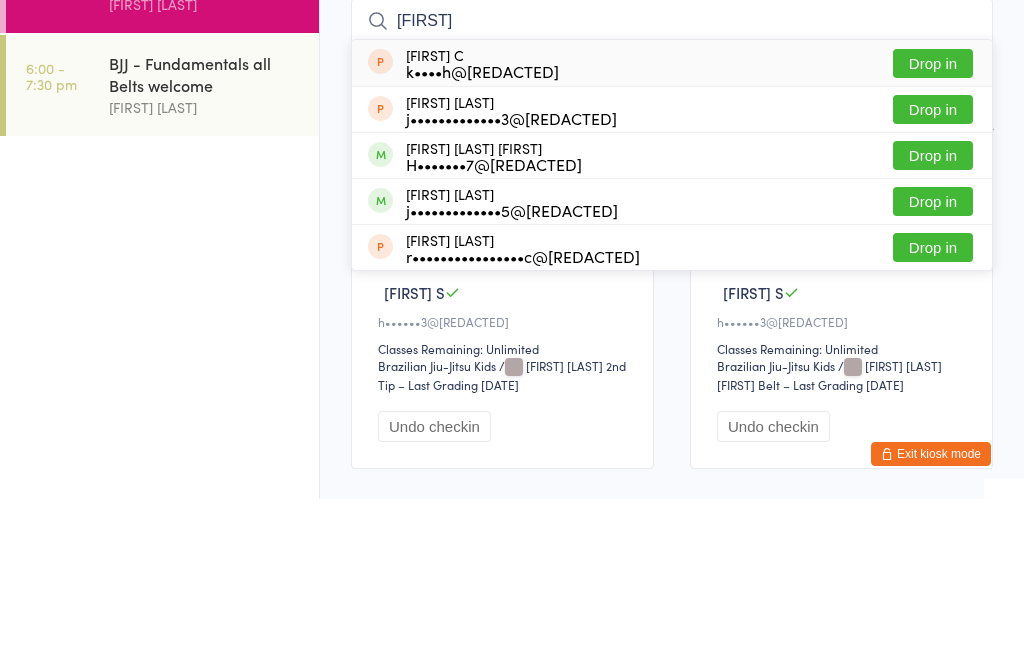 type on "[FIRST]" 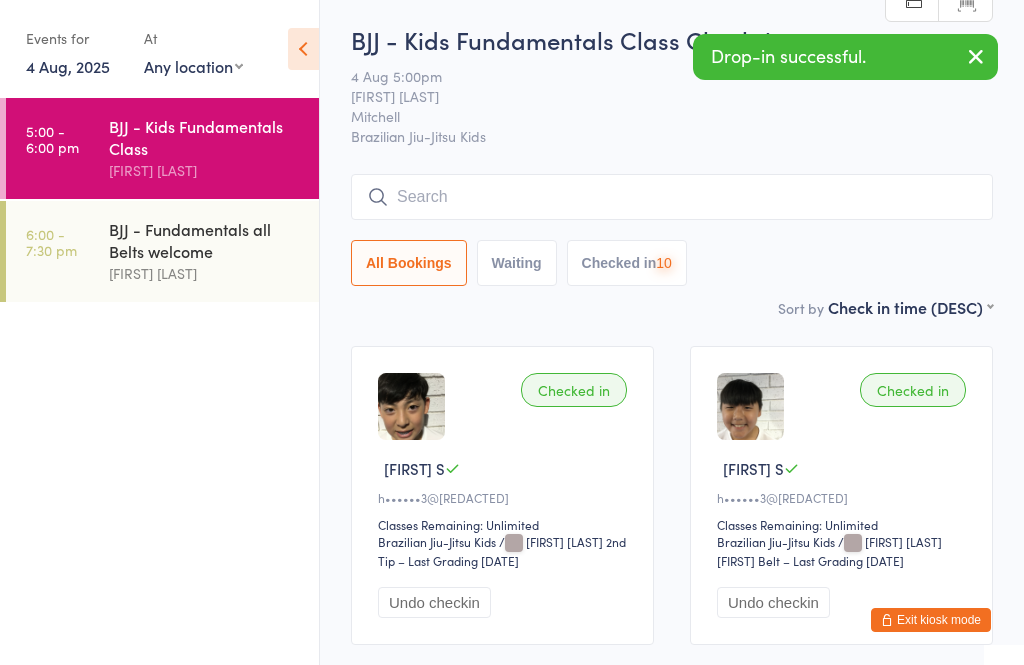 scroll, scrollTop: 12, scrollLeft: 0, axis: vertical 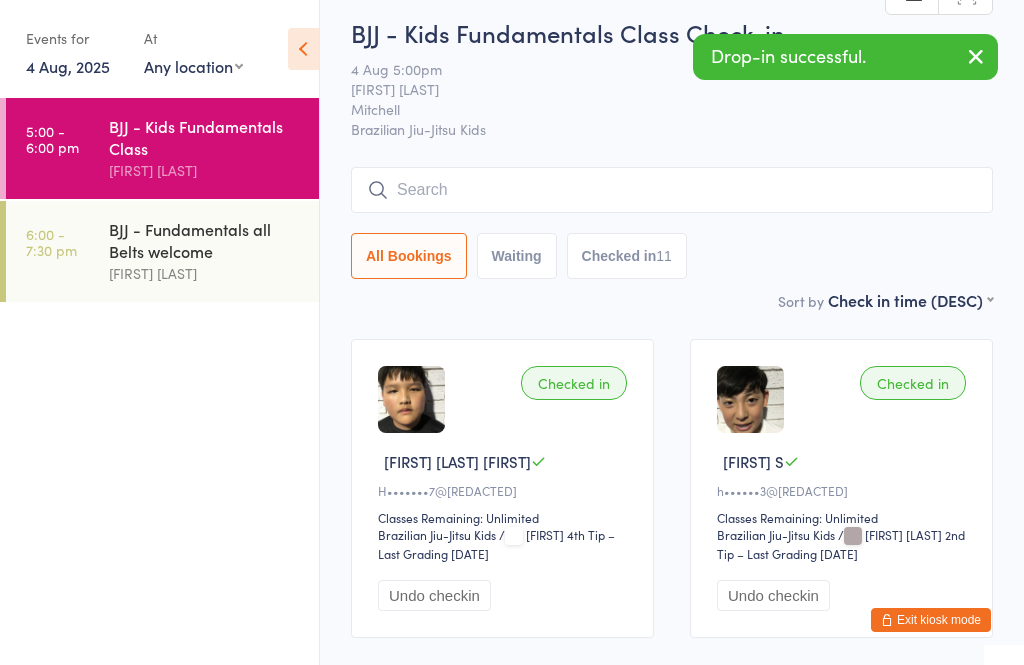 click at bounding box center [672, 190] 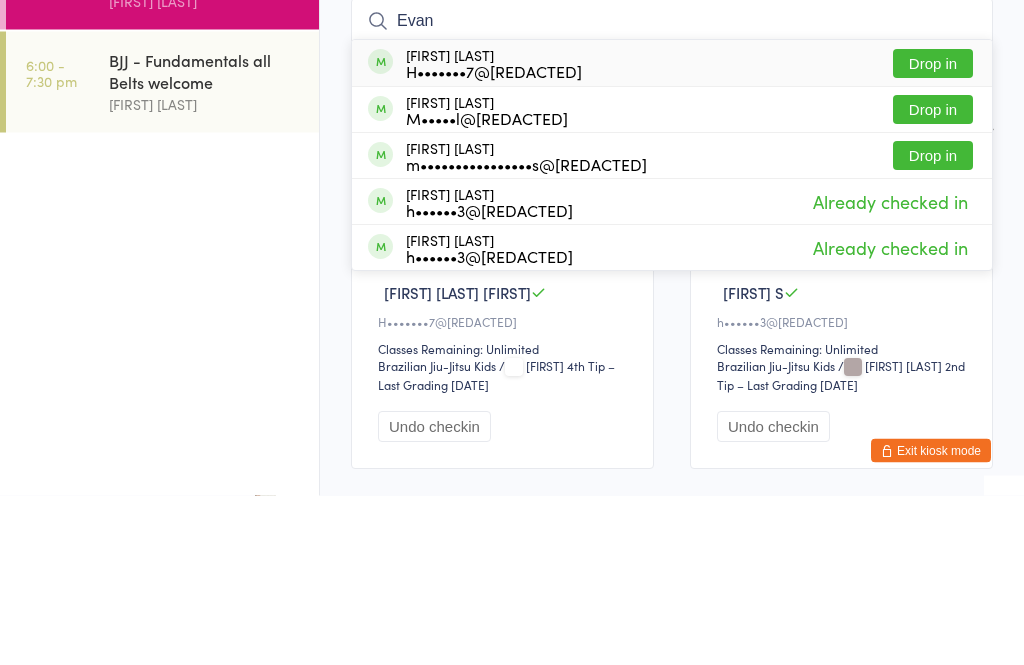 type on "Evan" 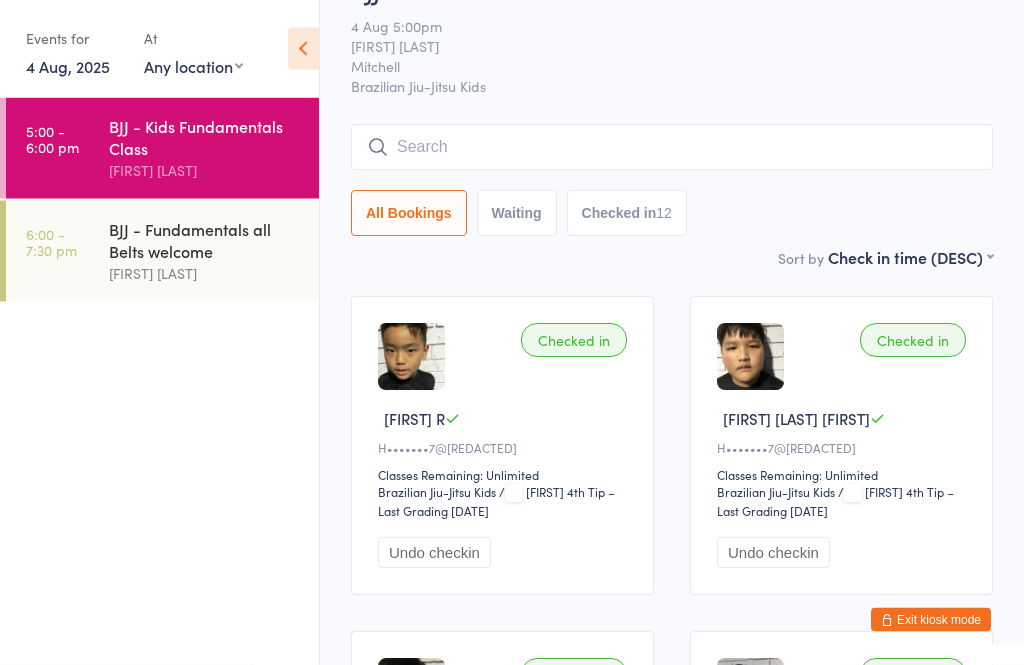 scroll, scrollTop: 34, scrollLeft: 0, axis: vertical 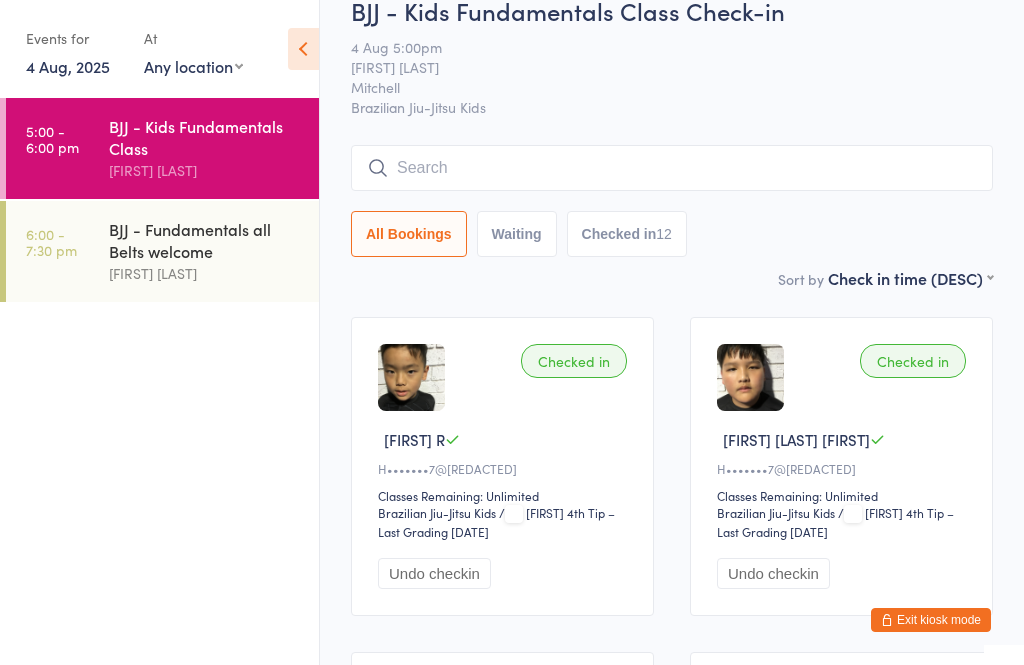 click at bounding box center (672, 168) 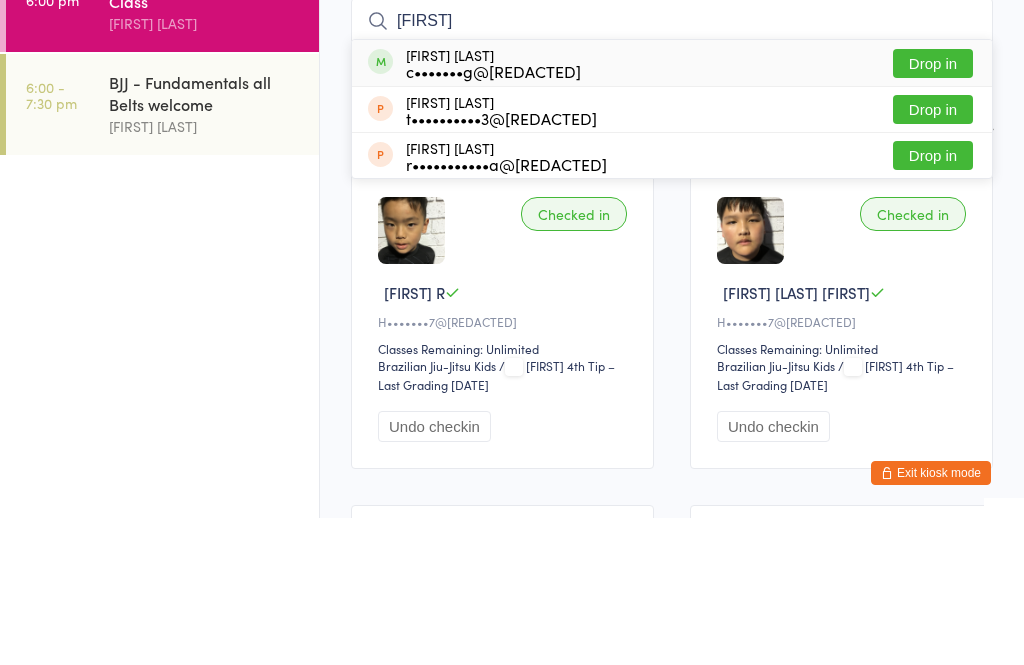 type on "[FIRST]" 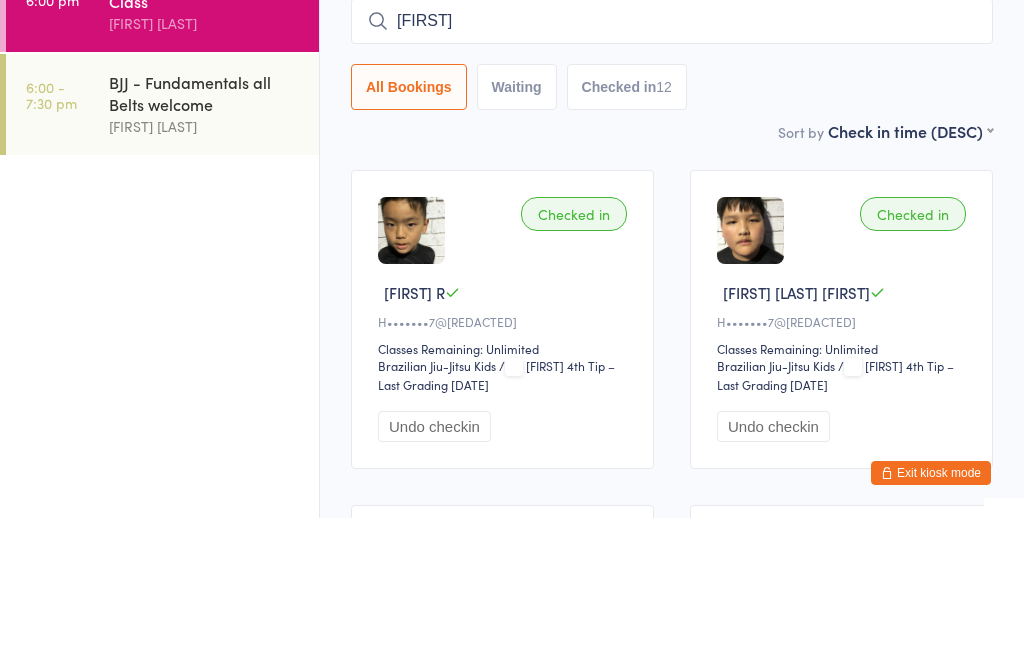 type 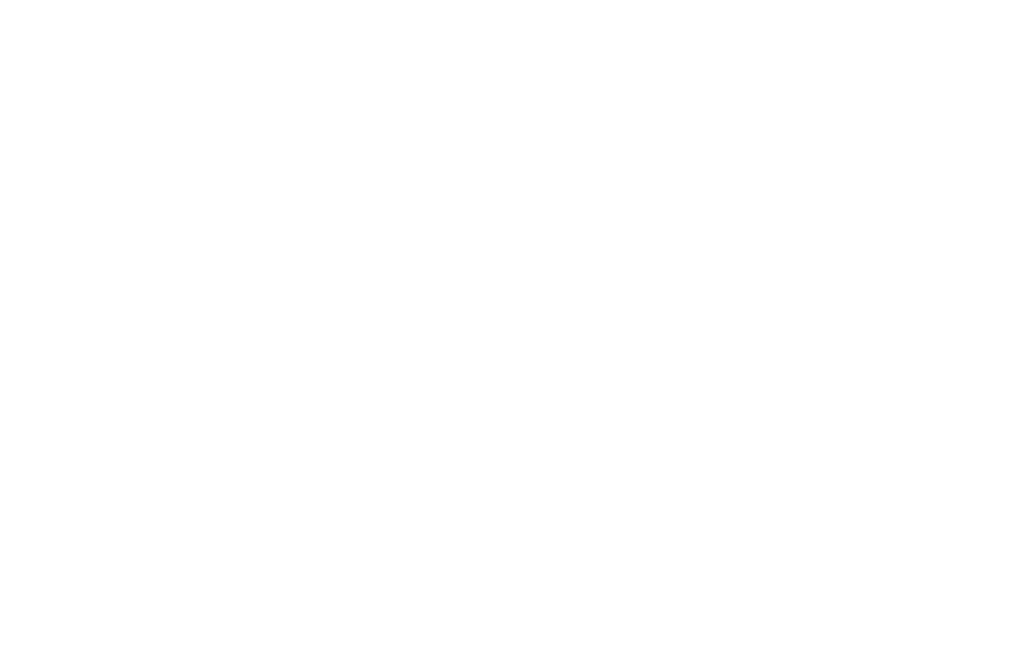 scroll, scrollTop: 0, scrollLeft: 0, axis: both 